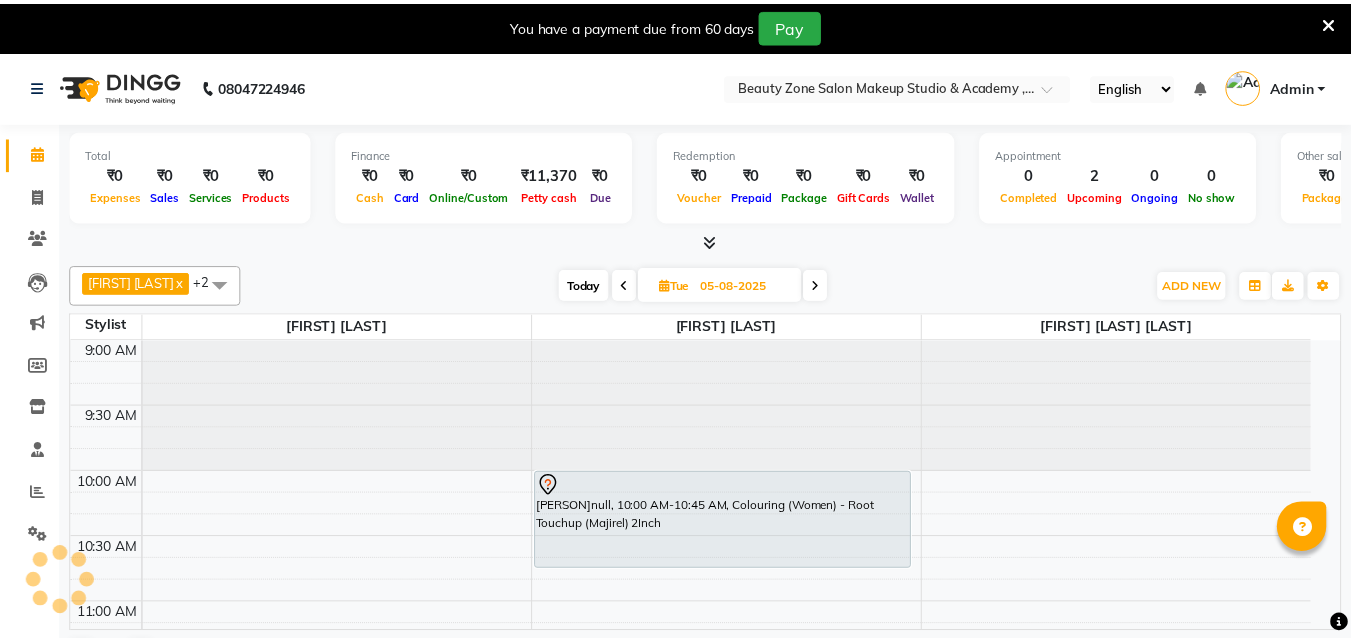scroll, scrollTop: 0, scrollLeft: 0, axis: both 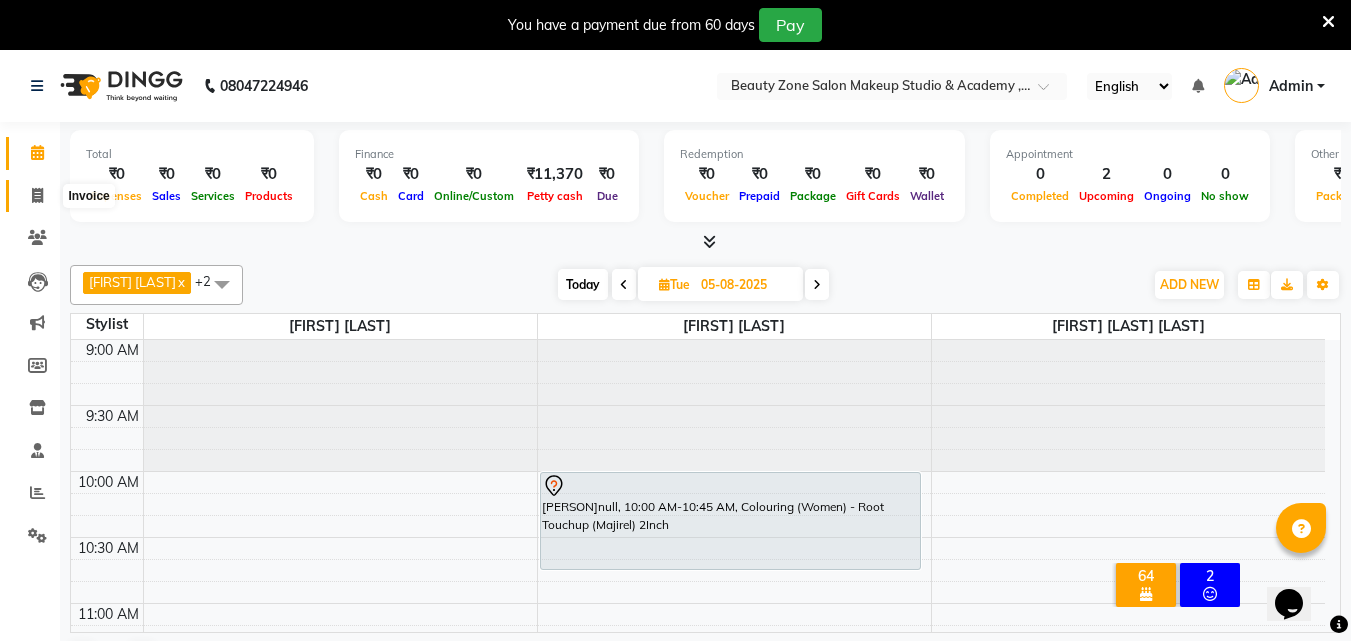 click 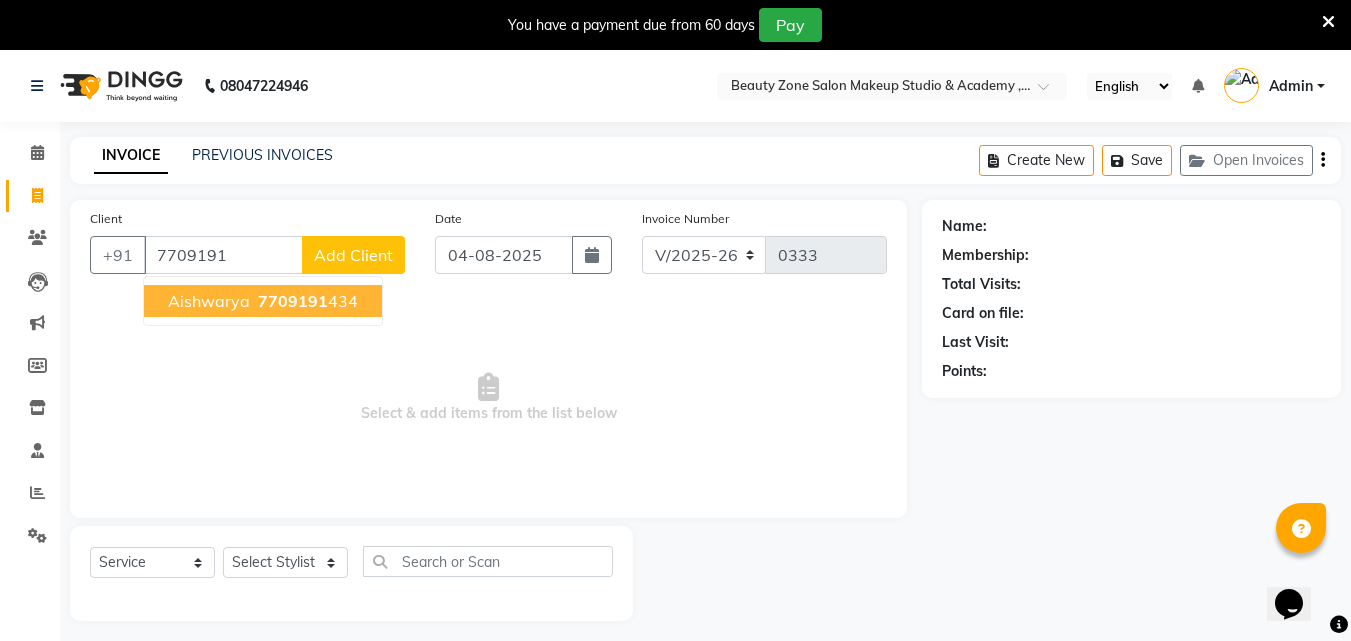 click on "Aishwarya" at bounding box center [209, 301] 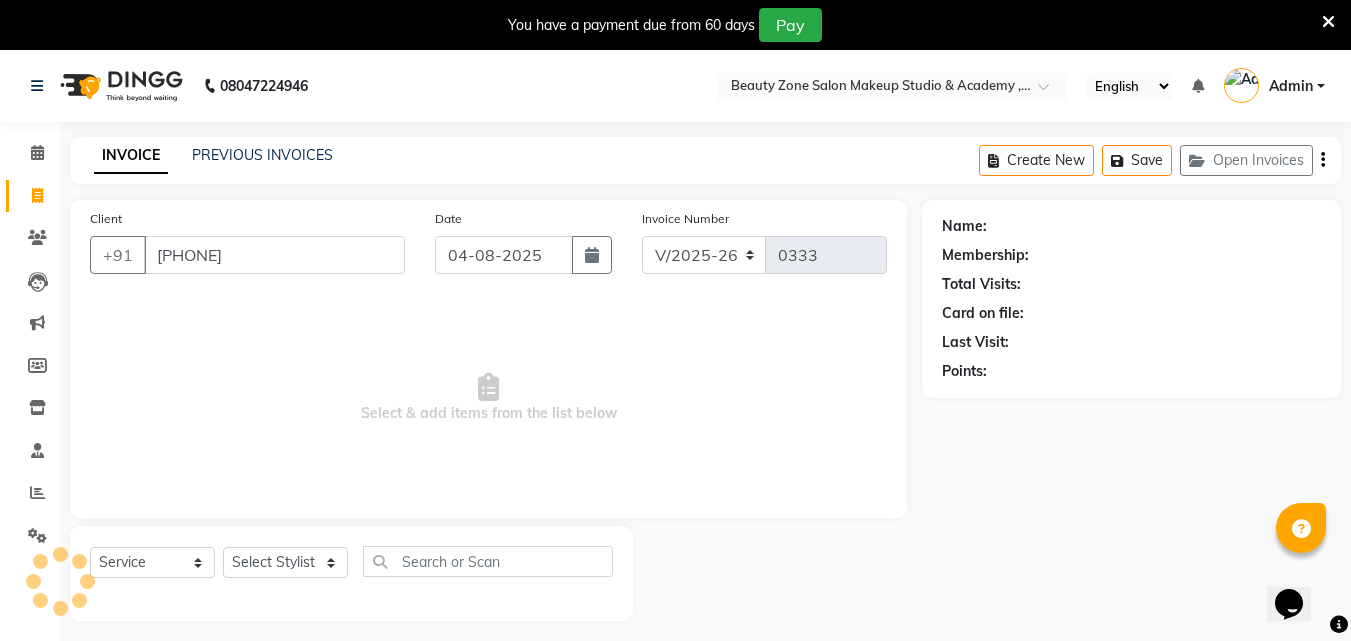 type on "[PHONE]" 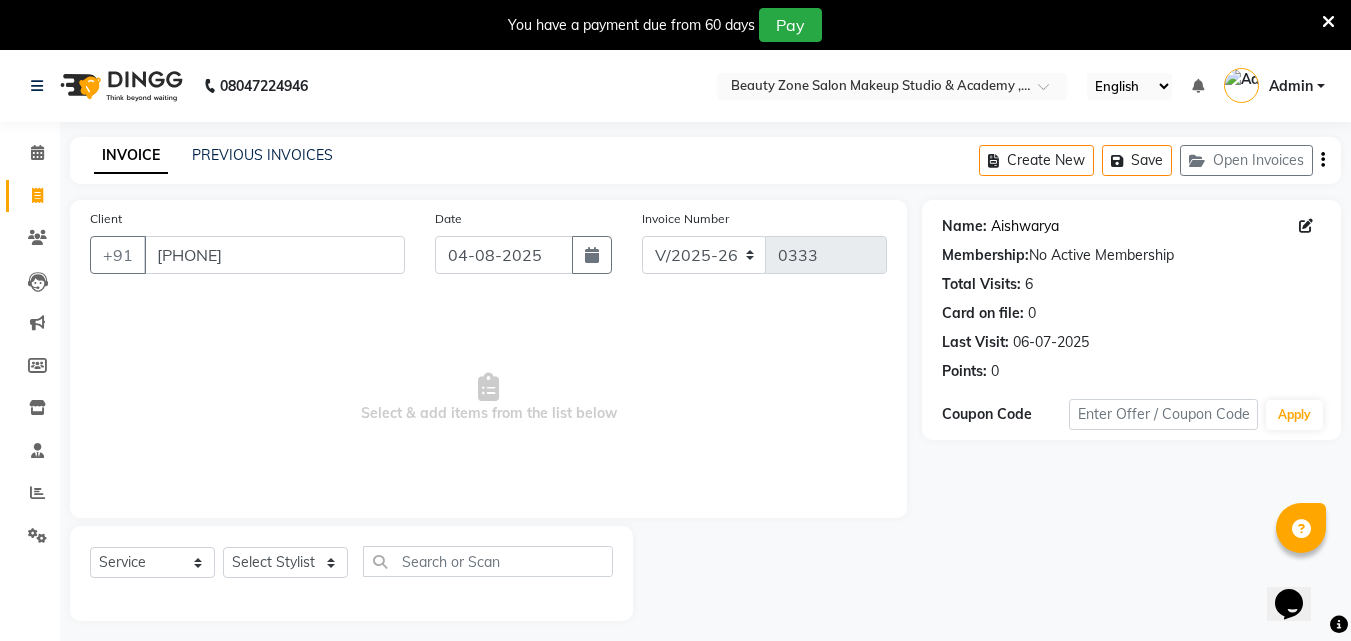 click on "Aishwarya" 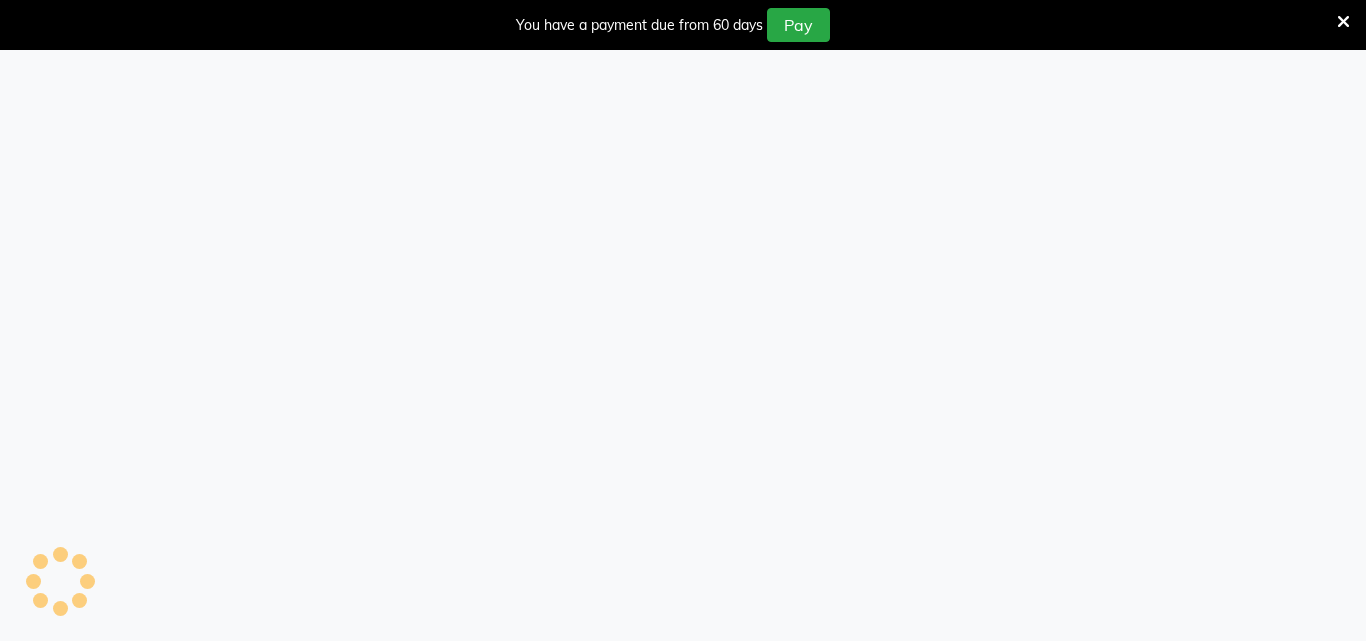 scroll, scrollTop: 0, scrollLeft: 0, axis: both 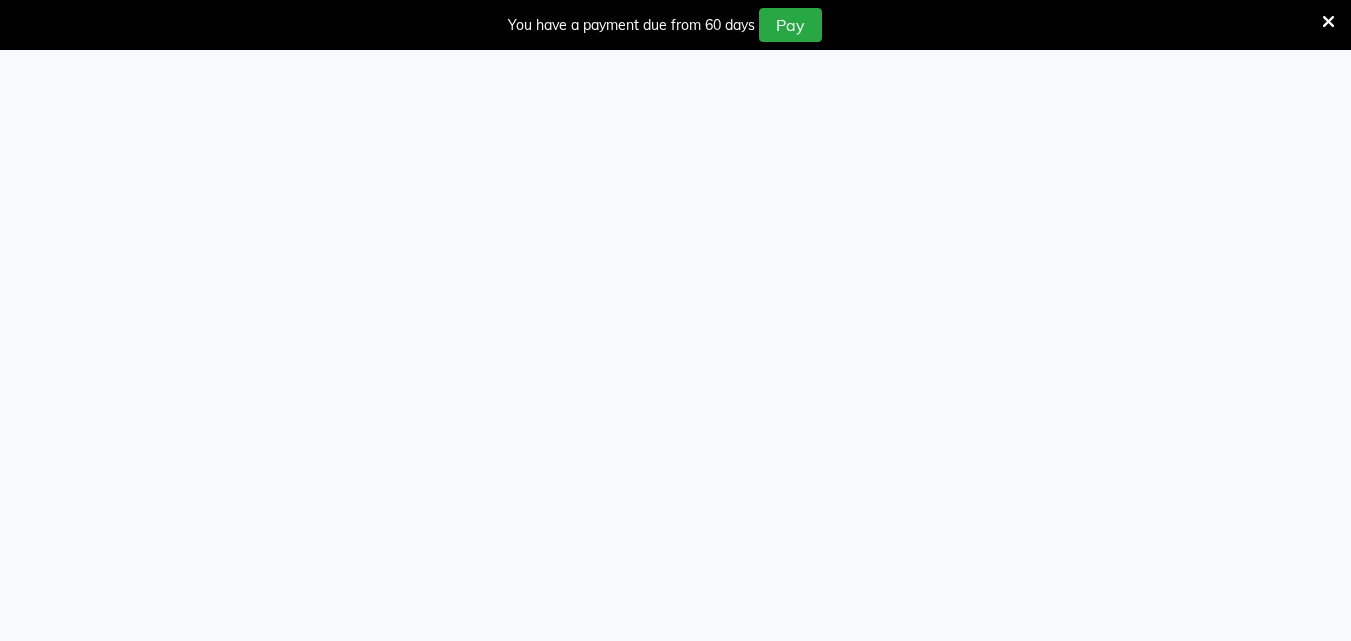 click at bounding box center (1328, 22) 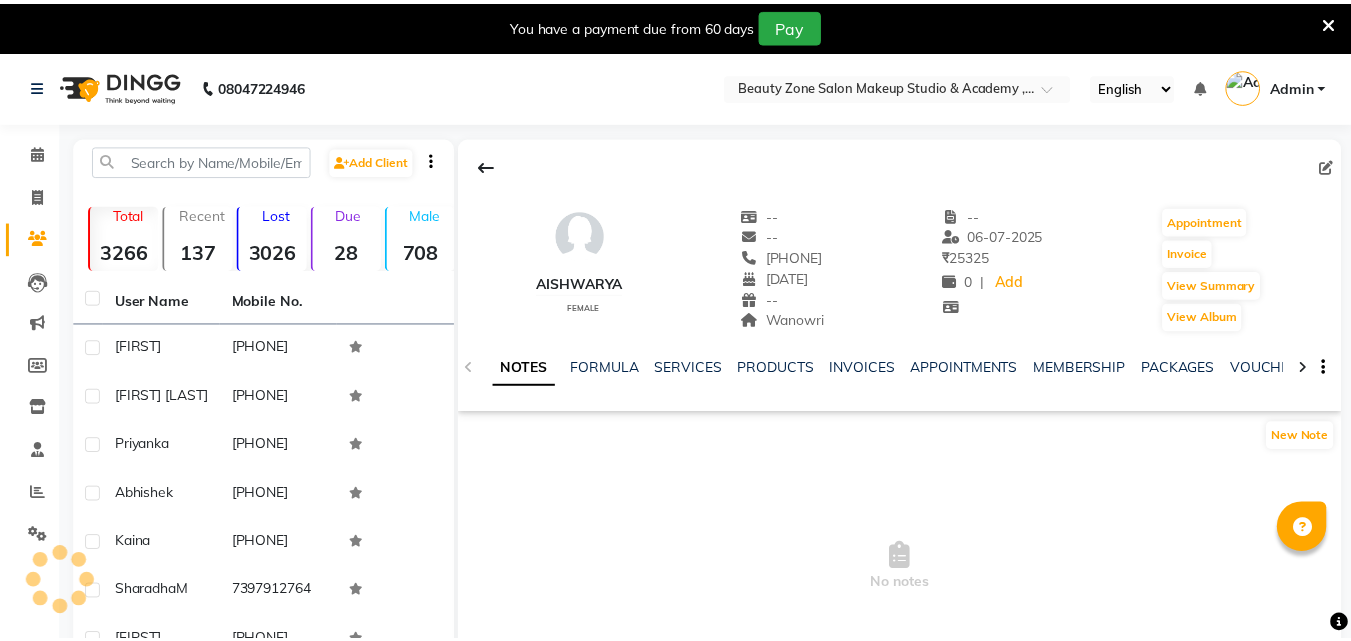 scroll, scrollTop: 0, scrollLeft: 0, axis: both 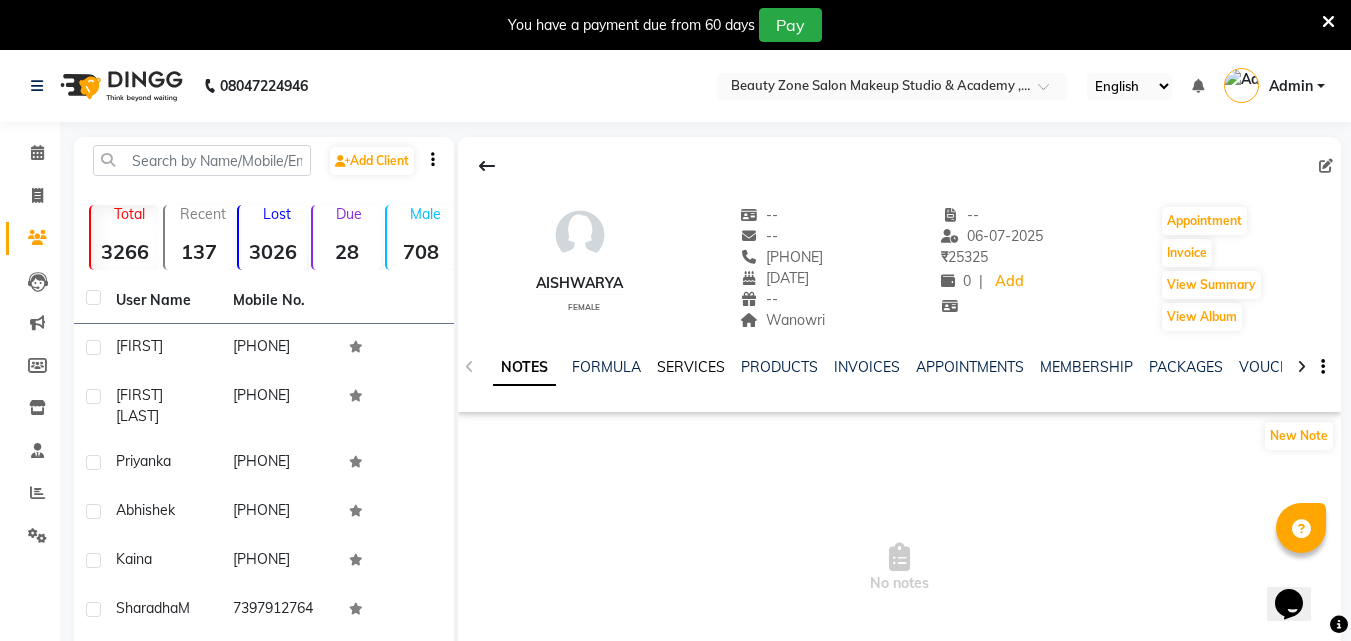 click on "SERVICES" 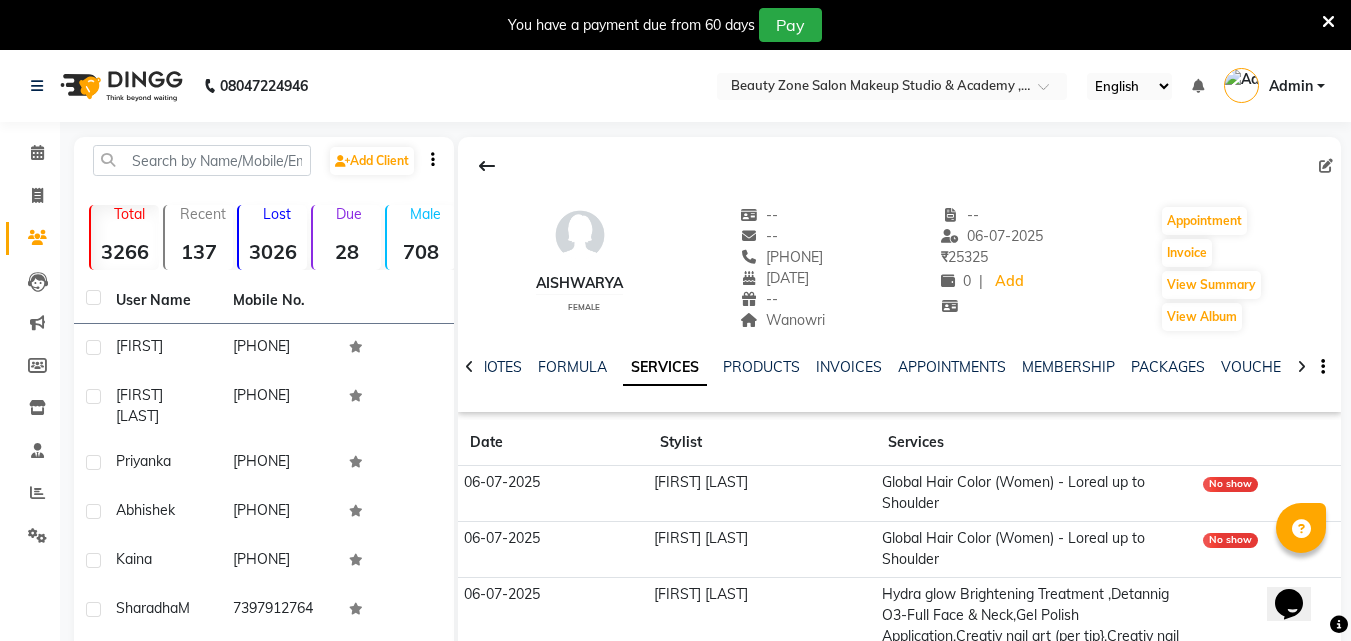 scroll, scrollTop: 358, scrollLeft: 0, axis: vertical 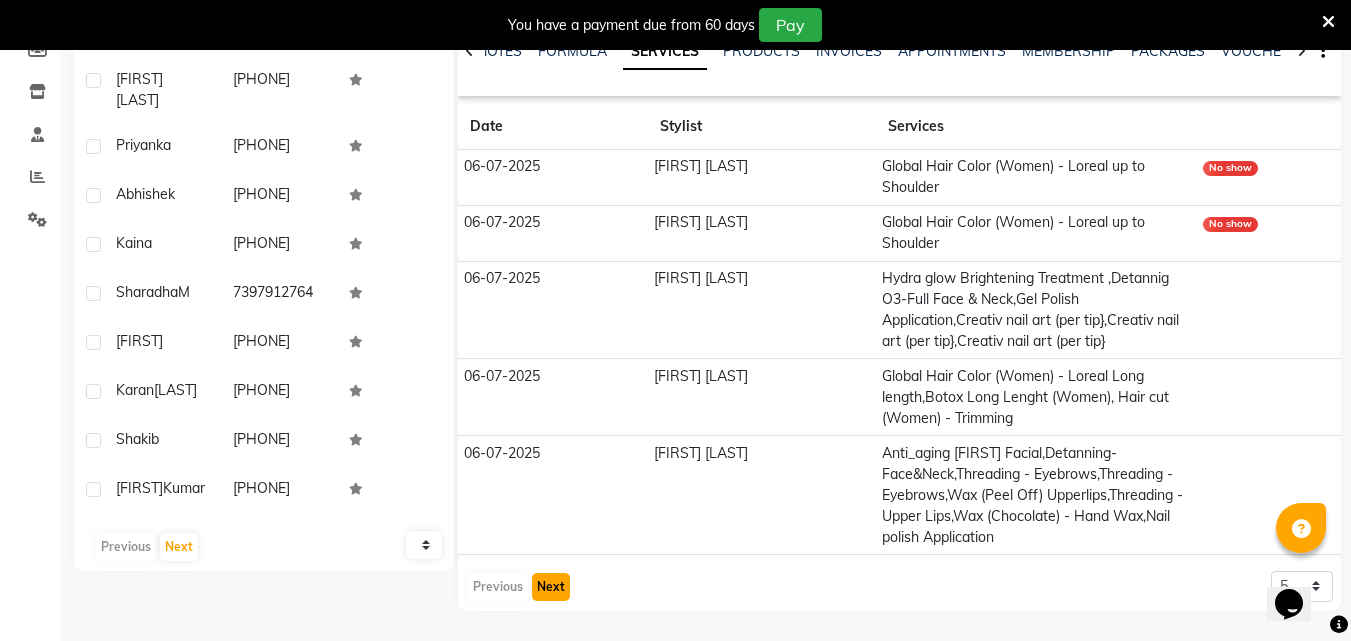click on "Next" 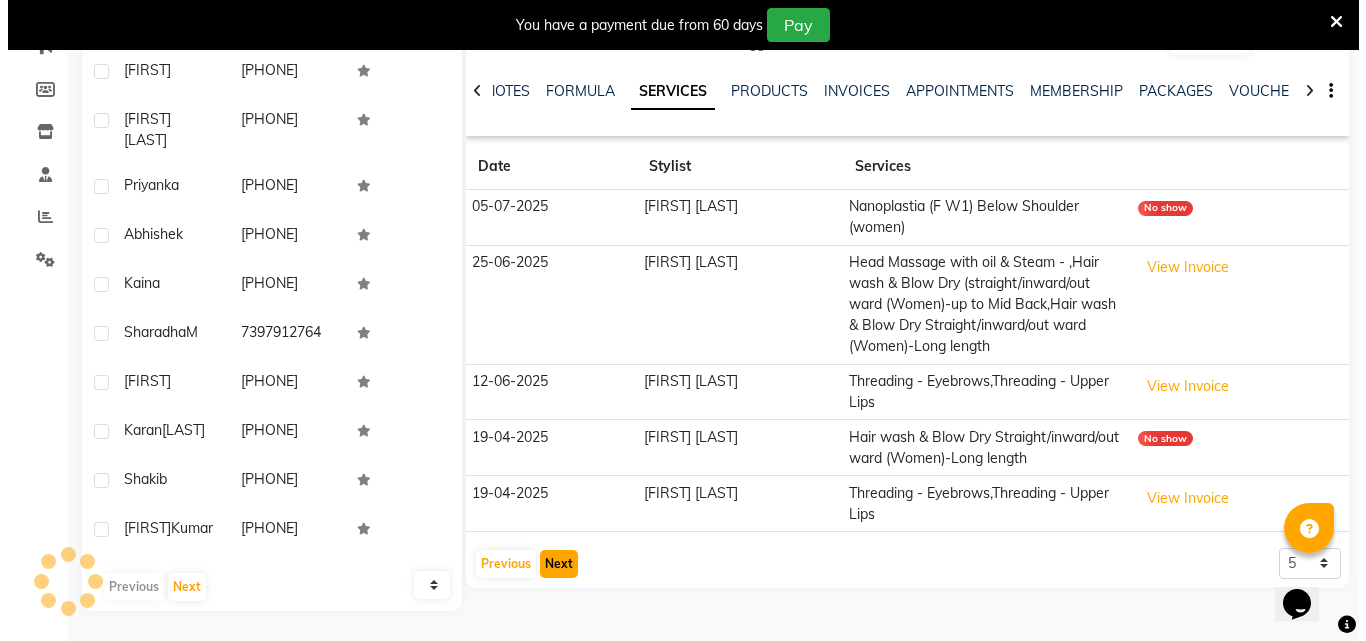 scroll, scrollTop: 276, scrollLeft: 0, axis: vertical 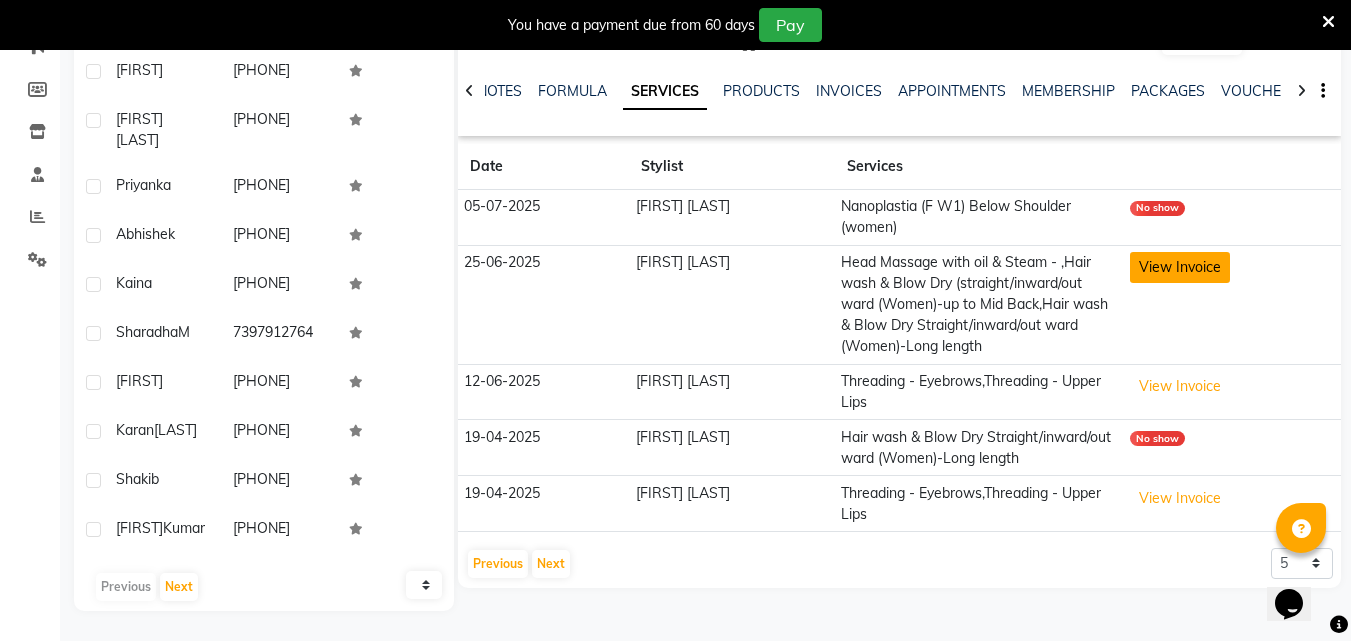 click on "View Invoice" 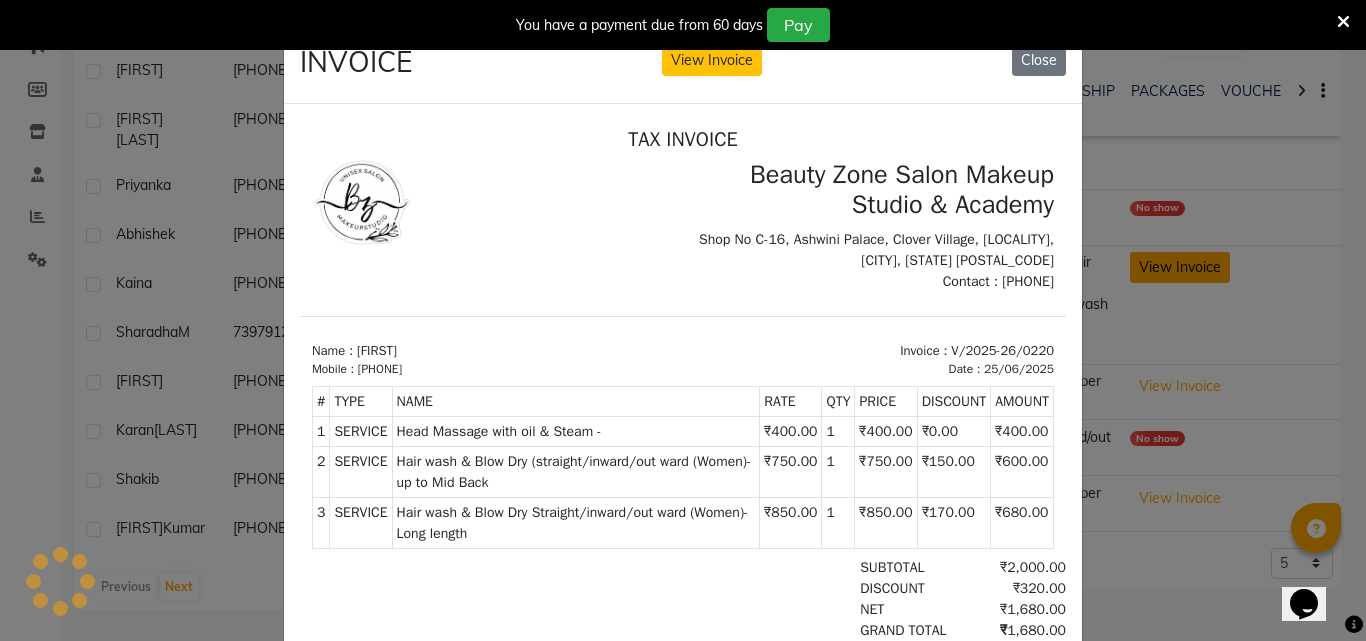 scroll, scrollTop: 0, scrollLeft: 0, axis: both 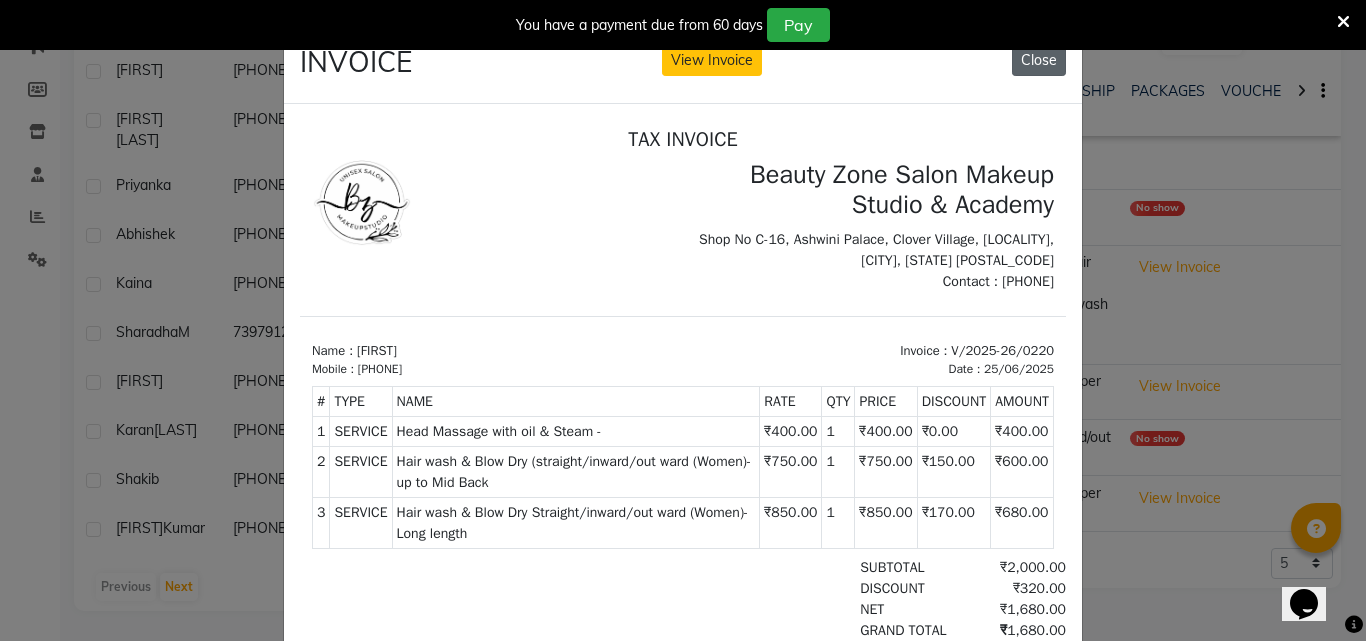 click on "Close" 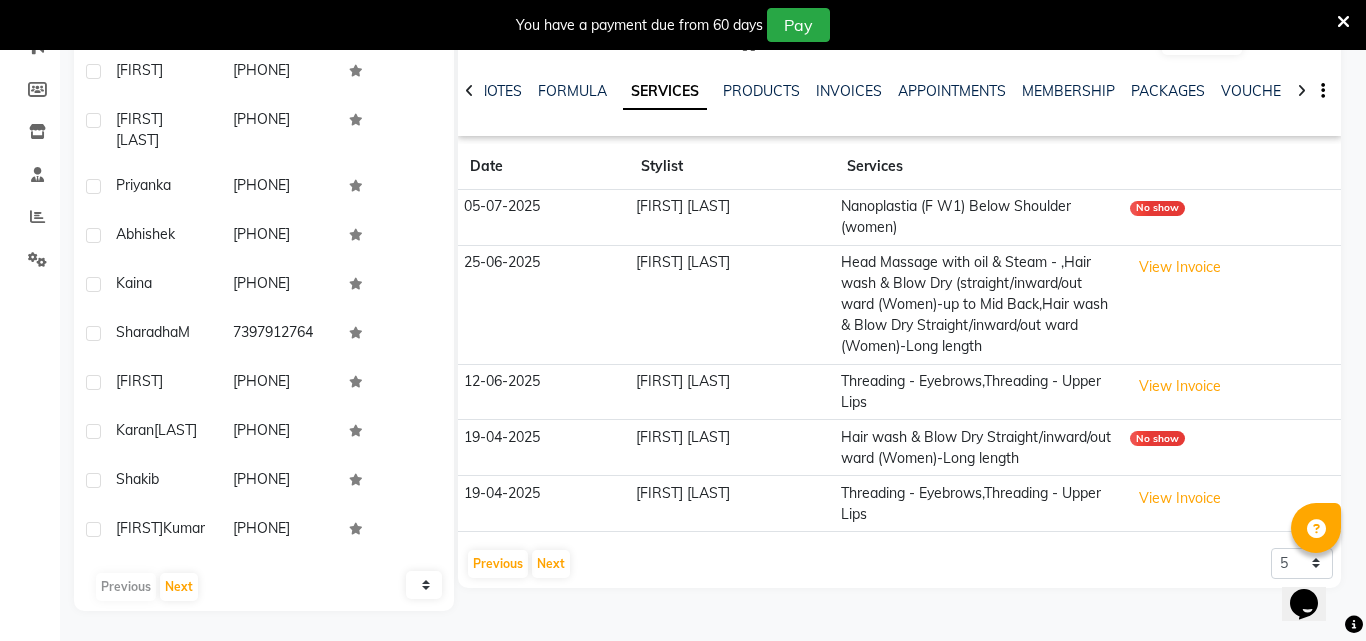 scroll, scrollTop: 274, scrollLeft: 0, axis: vertical 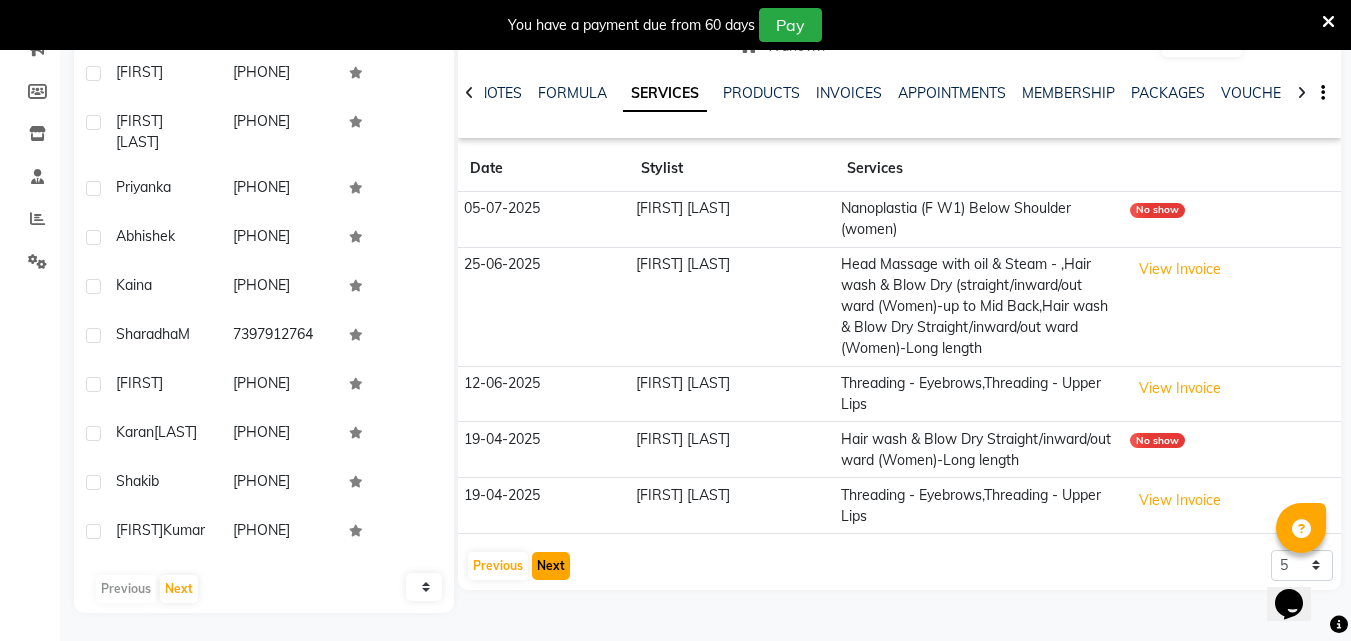 click on "Next" 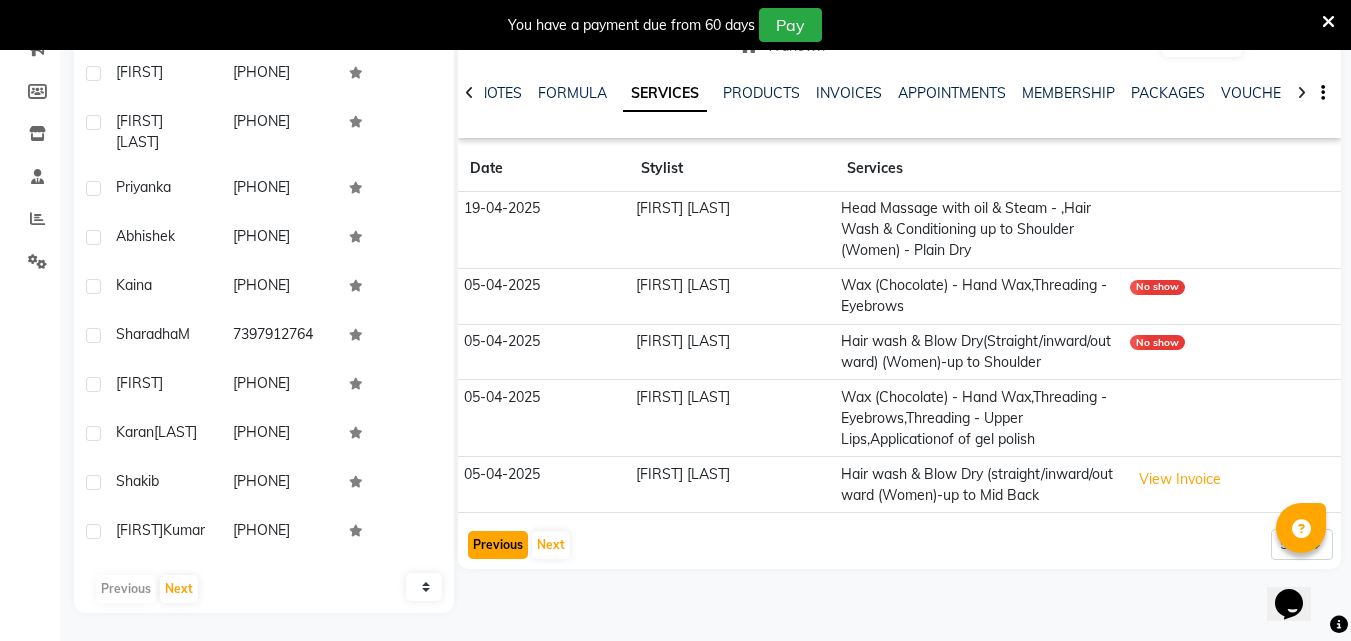 click on "Previous" 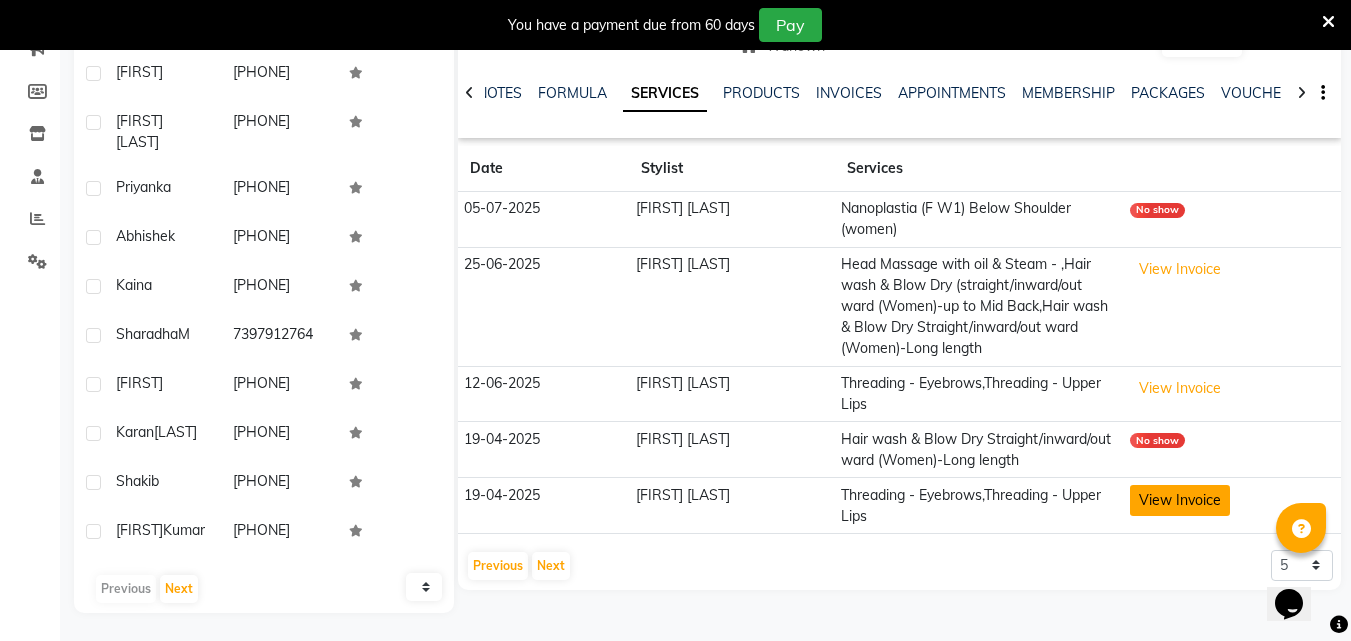 click on "View Invoice" 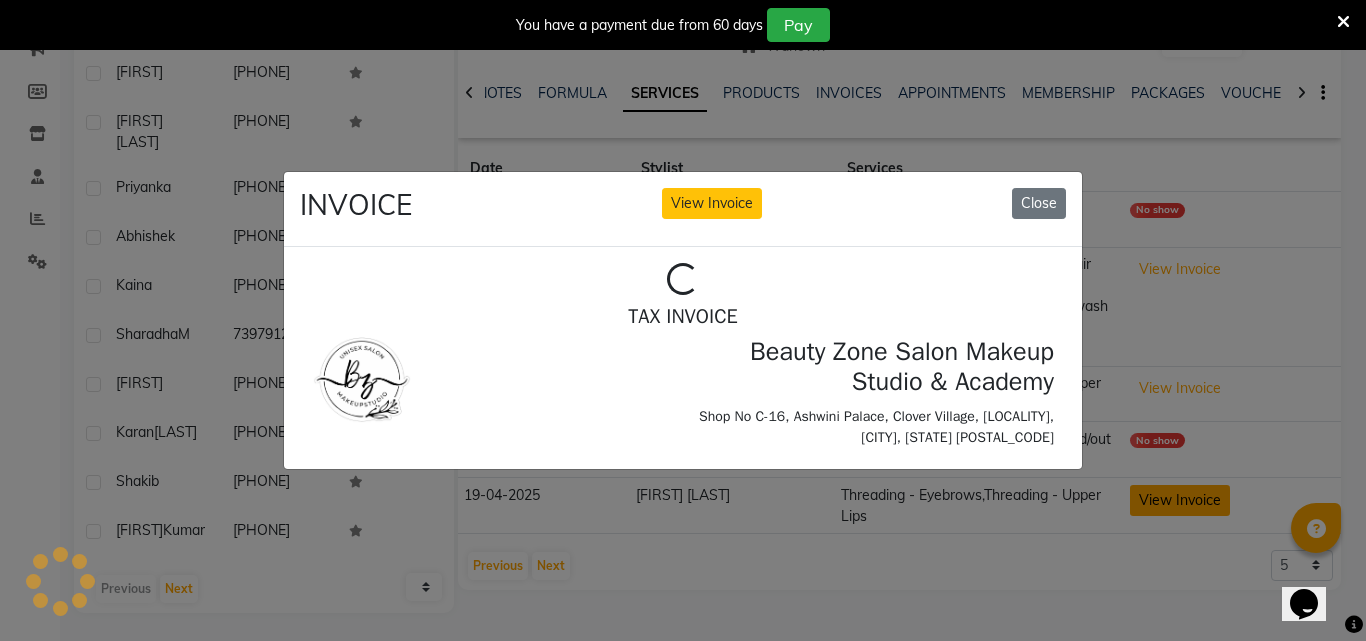 scroll, scrollTop: 0, scrollLeft: 0, axis: both 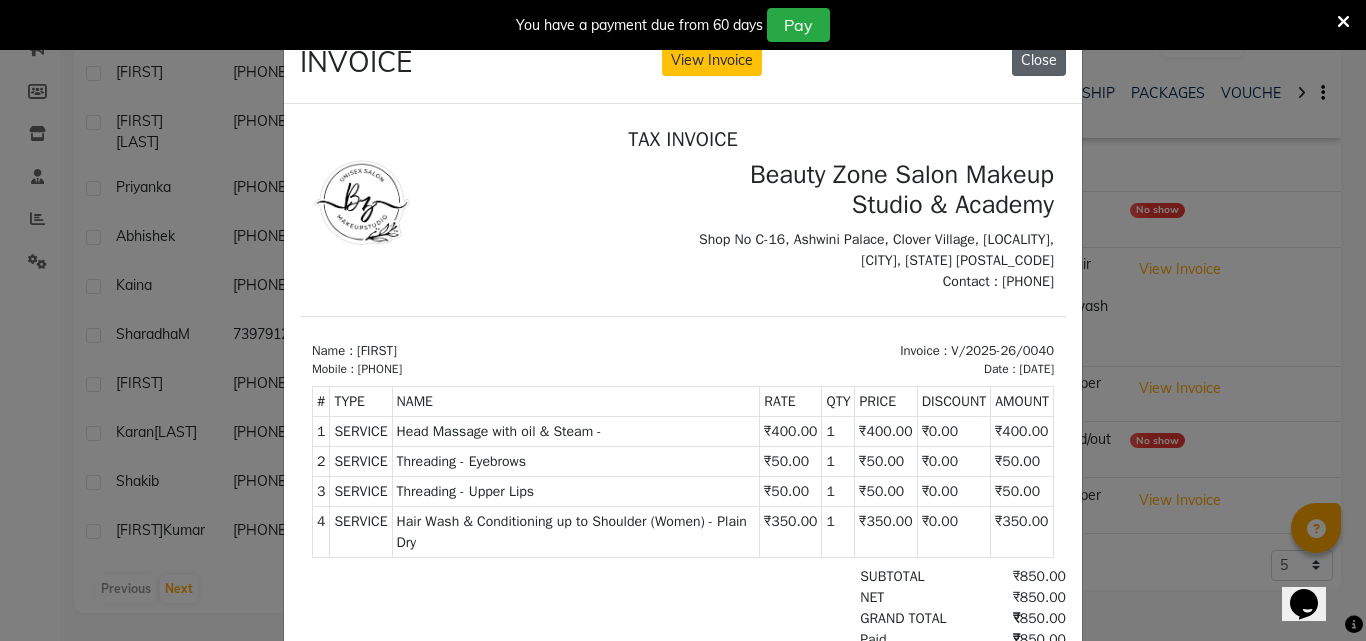 click on "Close" 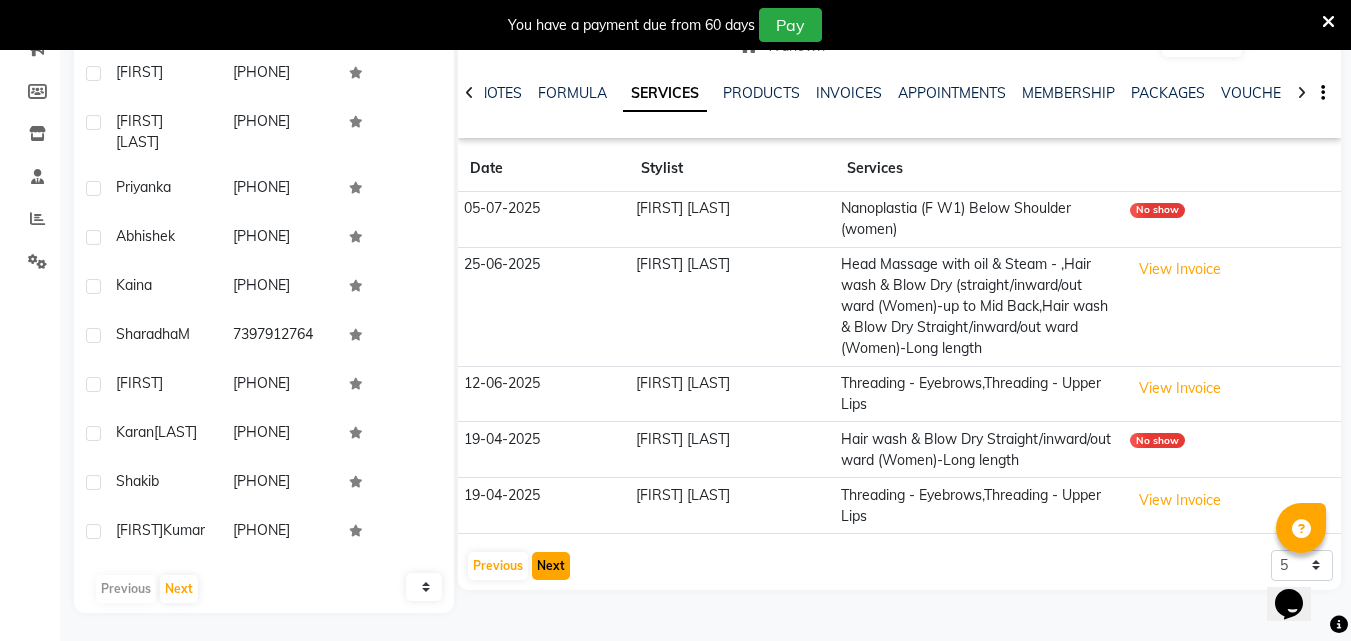 click on "Next" 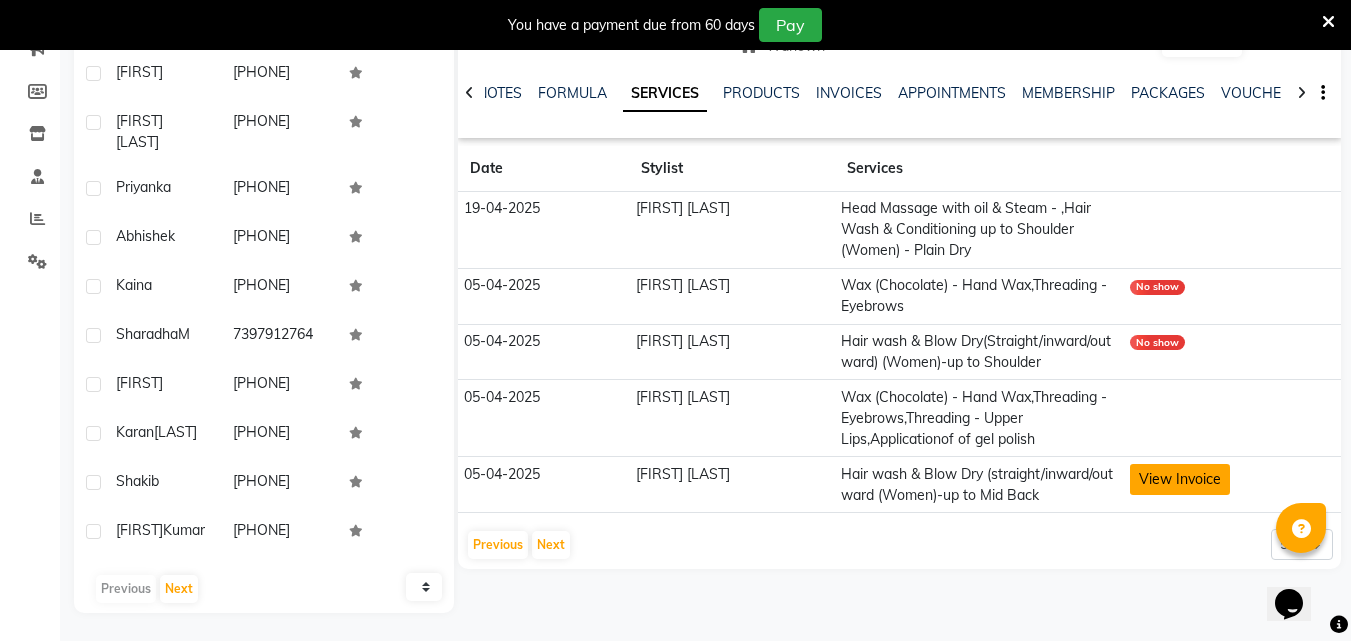 click on "View Invoice" 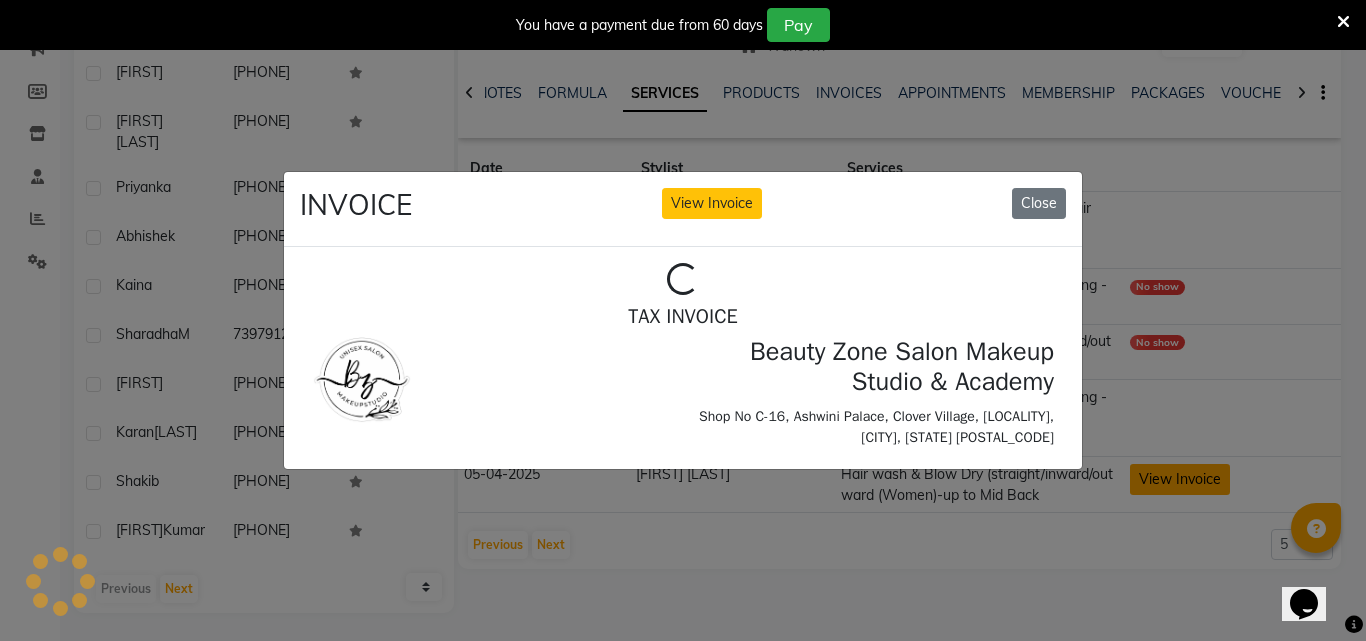 scroll, scrollTop: 0, scrollLeft: 0, axis: both 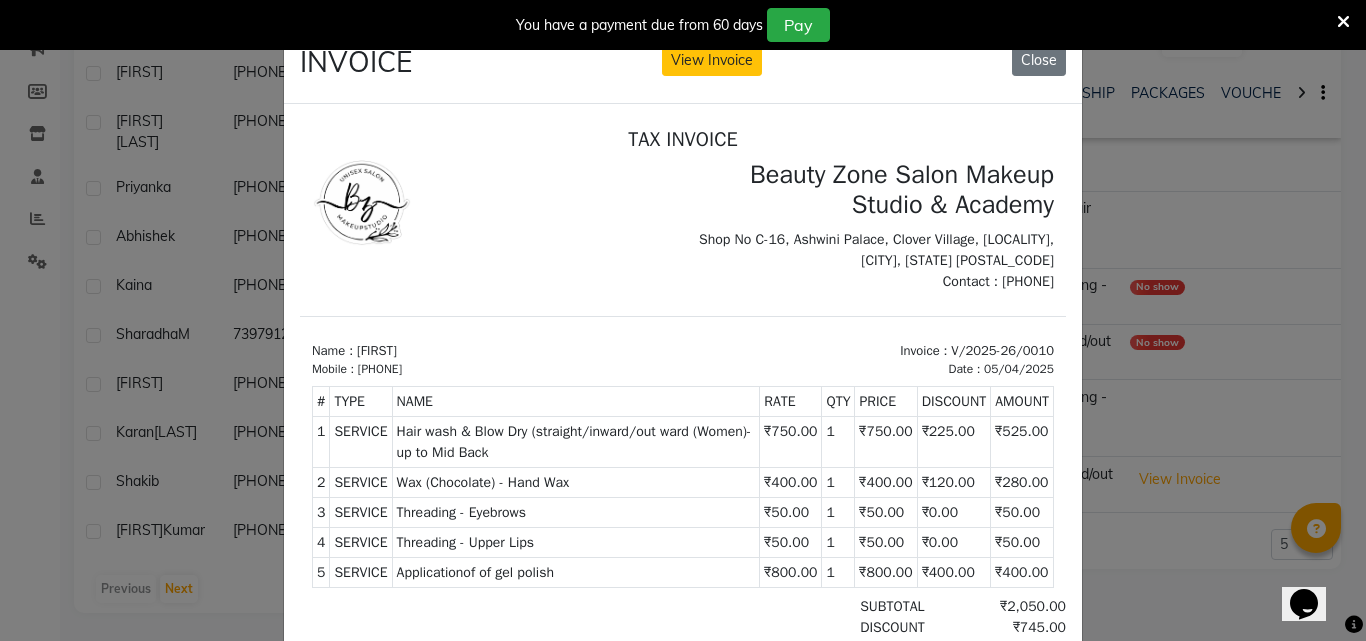 click at bounding box center [1343, 22] 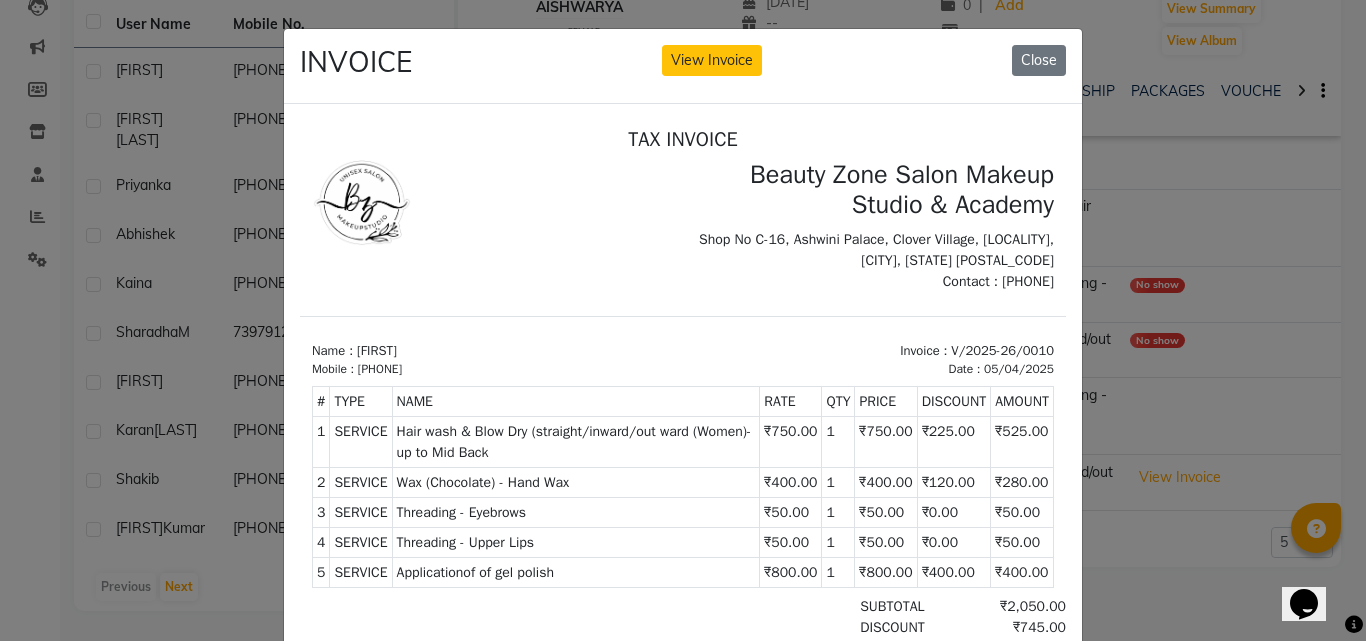 scroll, scrollTop: 226, scrollLeft: 0, axis: vertical 